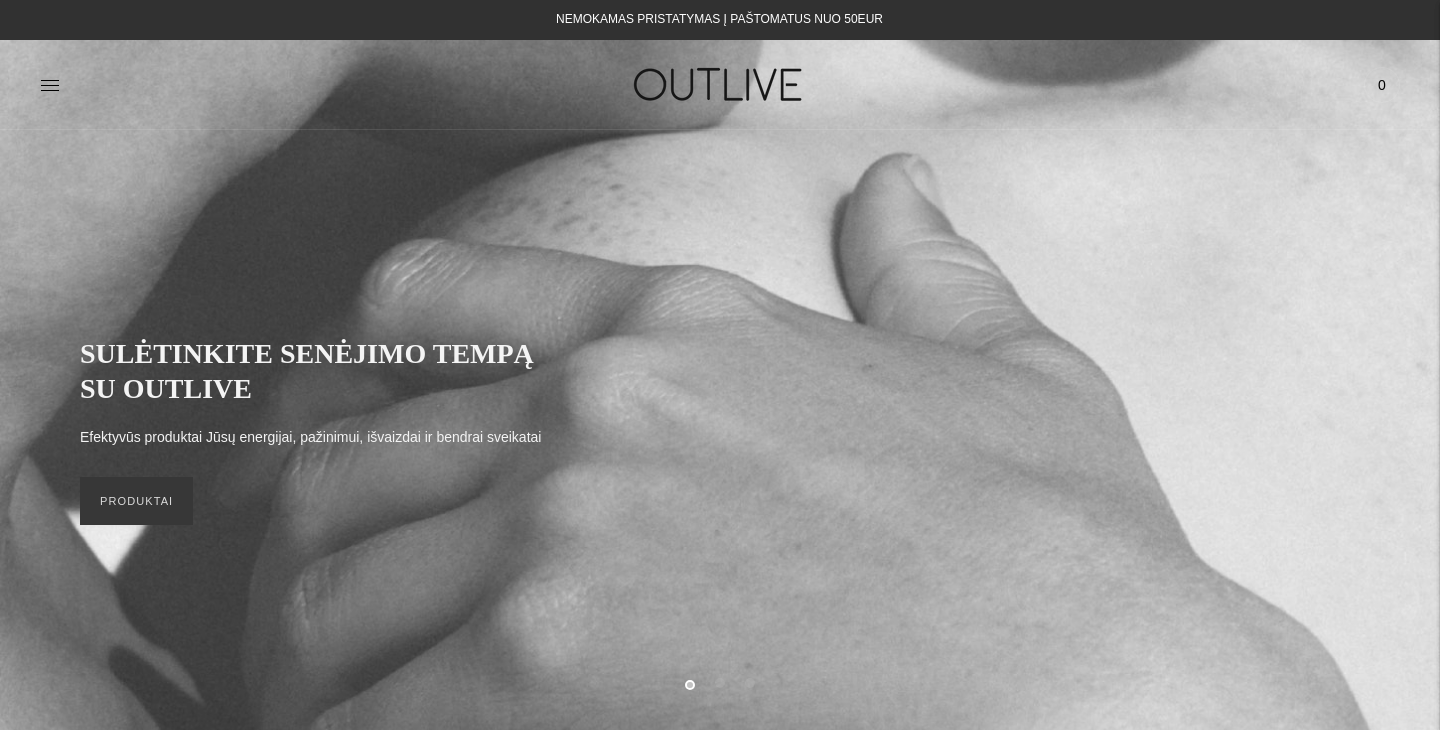 click 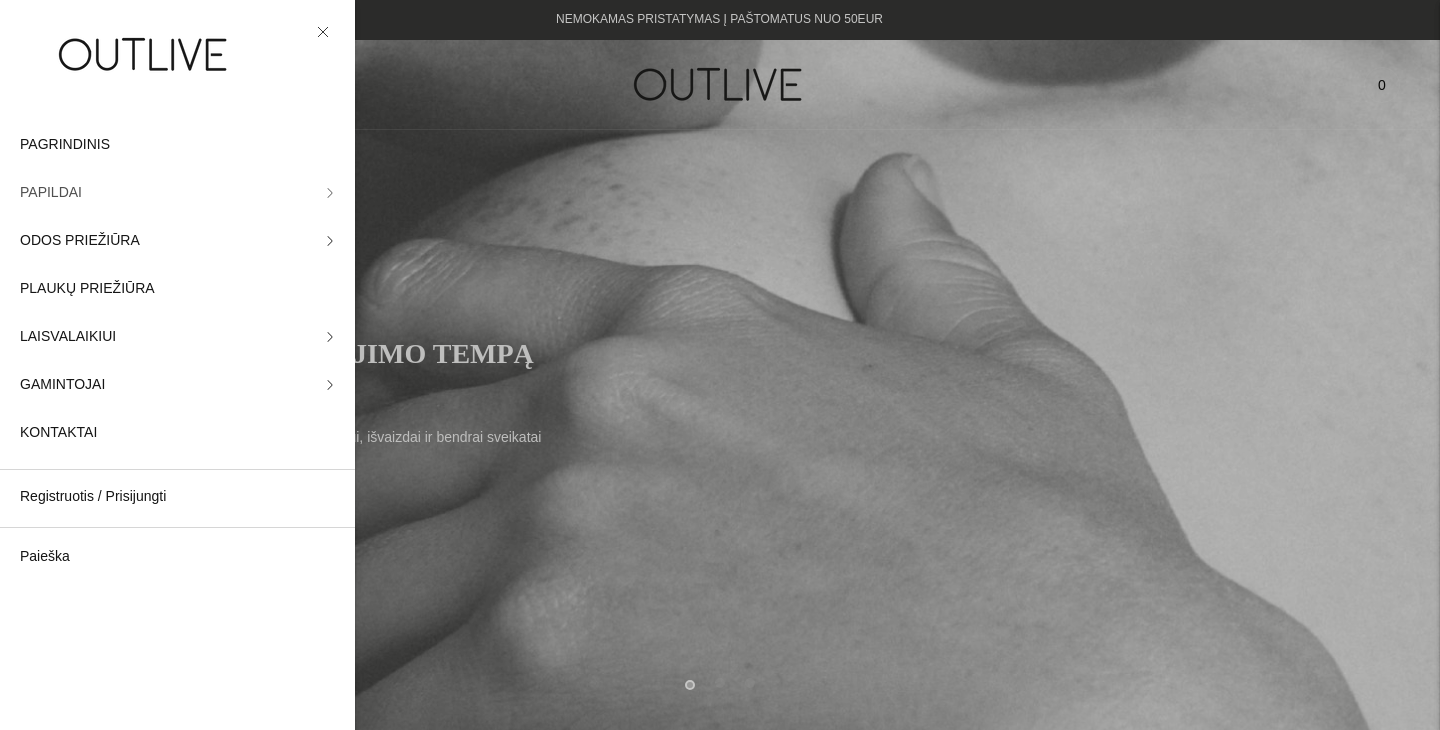 click on "PAPILDAI" 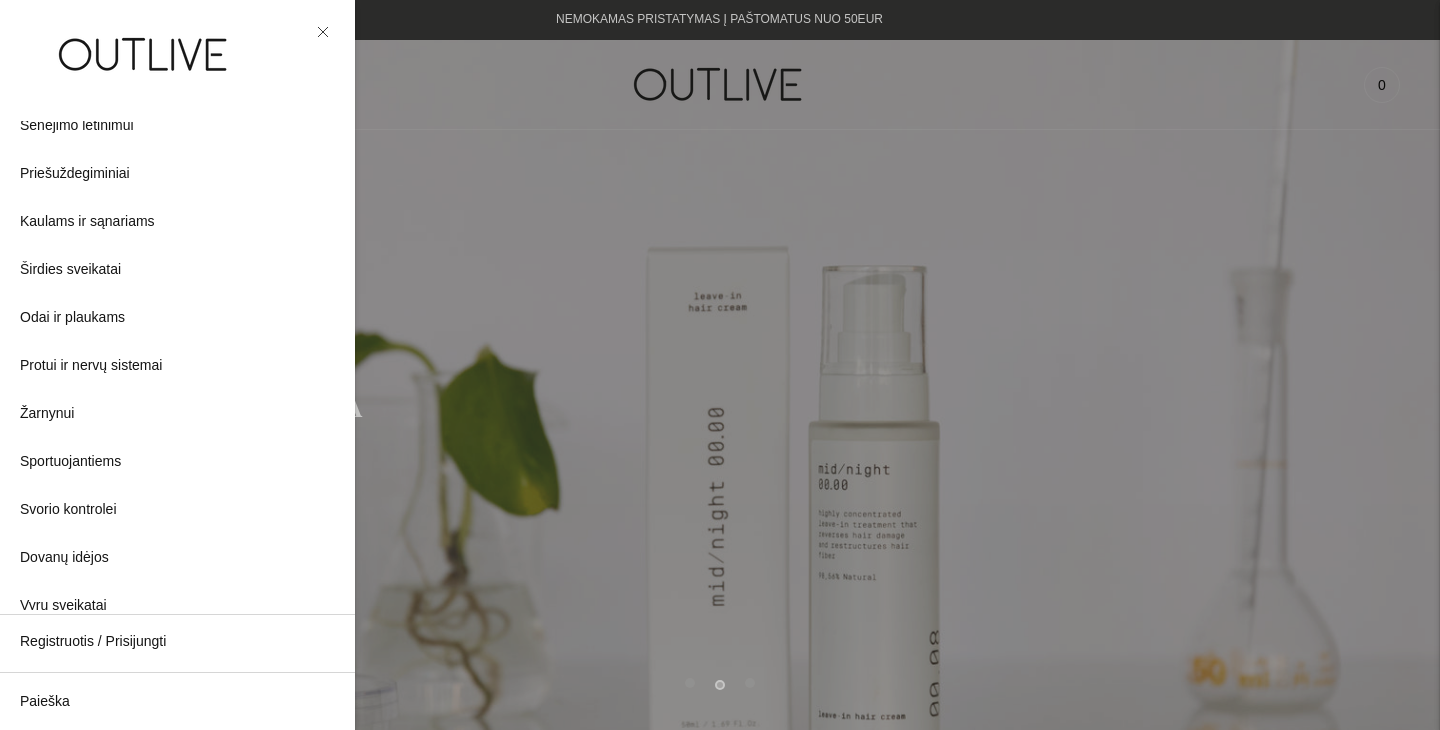 scroll, scrollTop: 543, scrollLeft: 0, axis: vertical 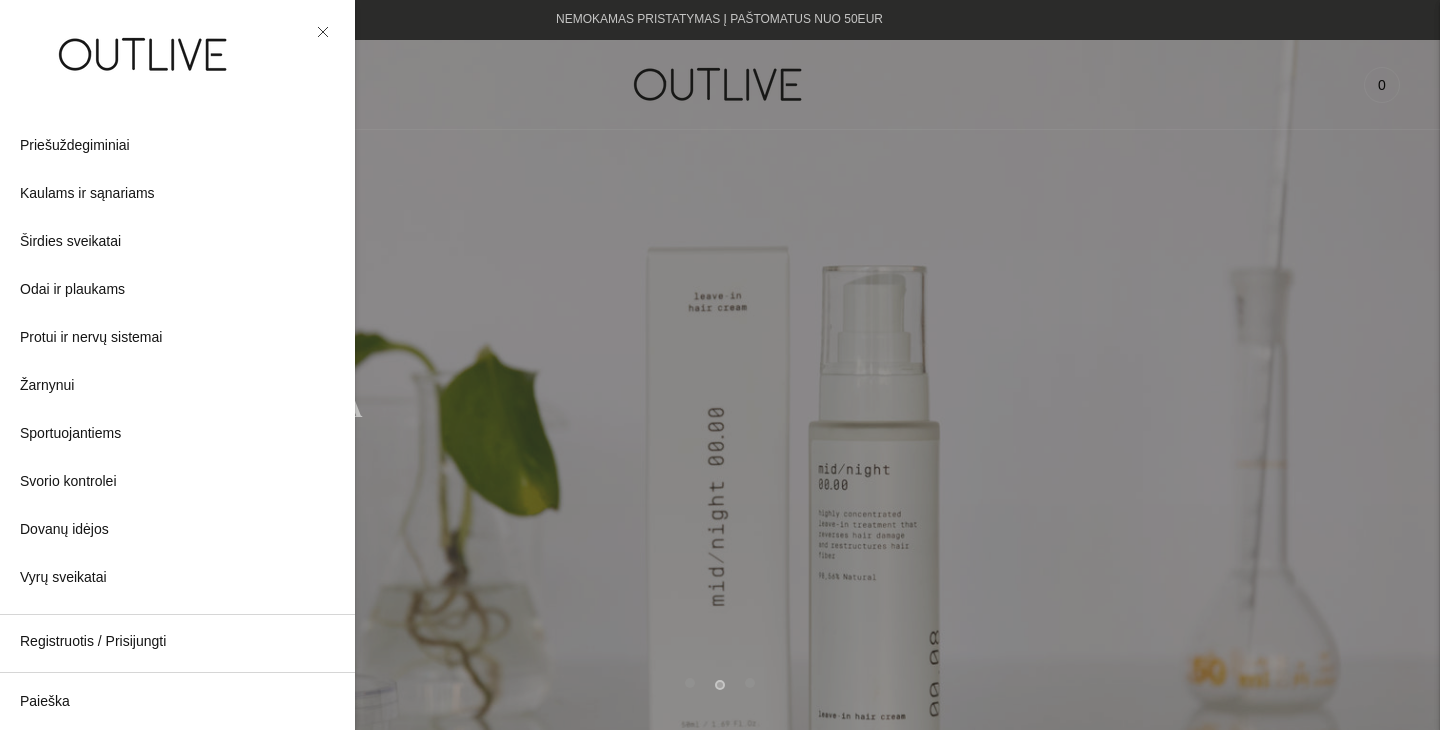 click 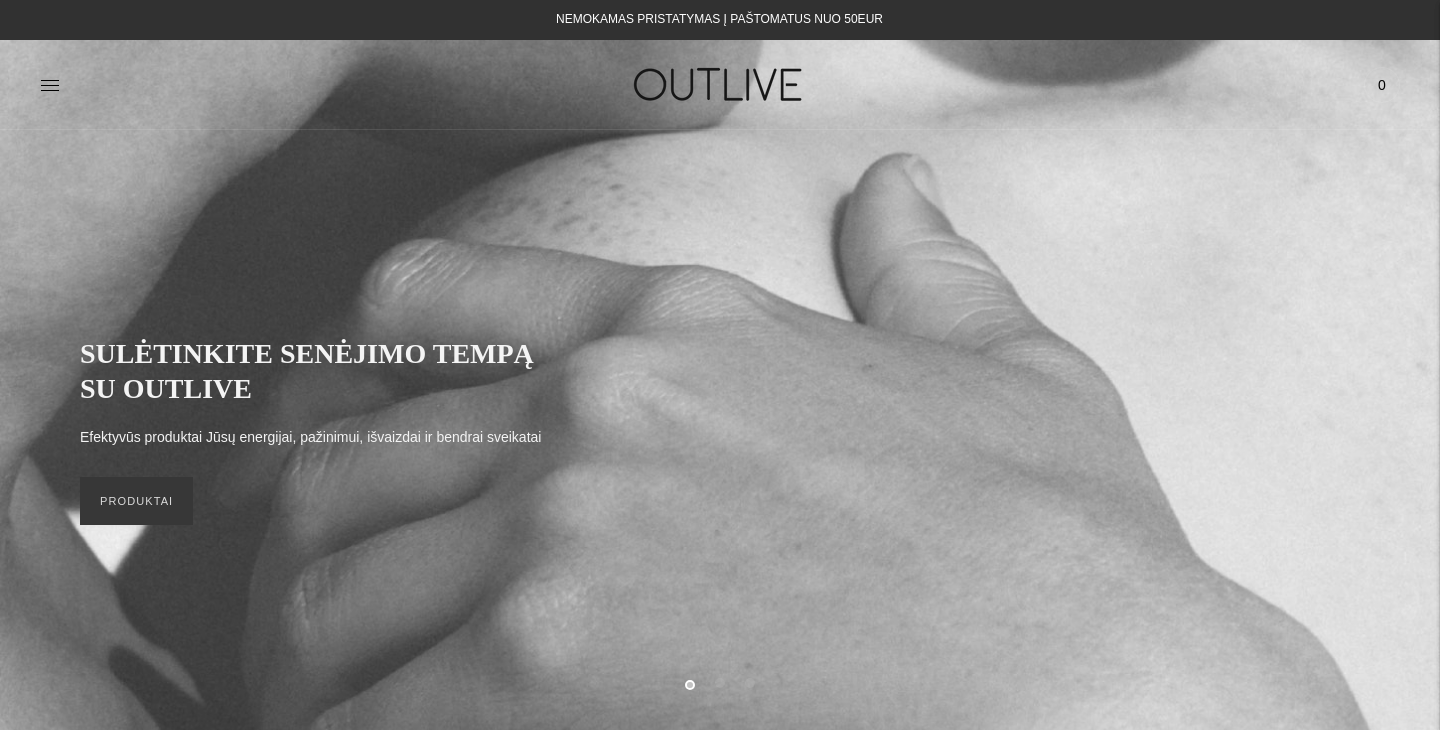 scroll, scrollTop: 0, scrollLeft: 0, axis: both 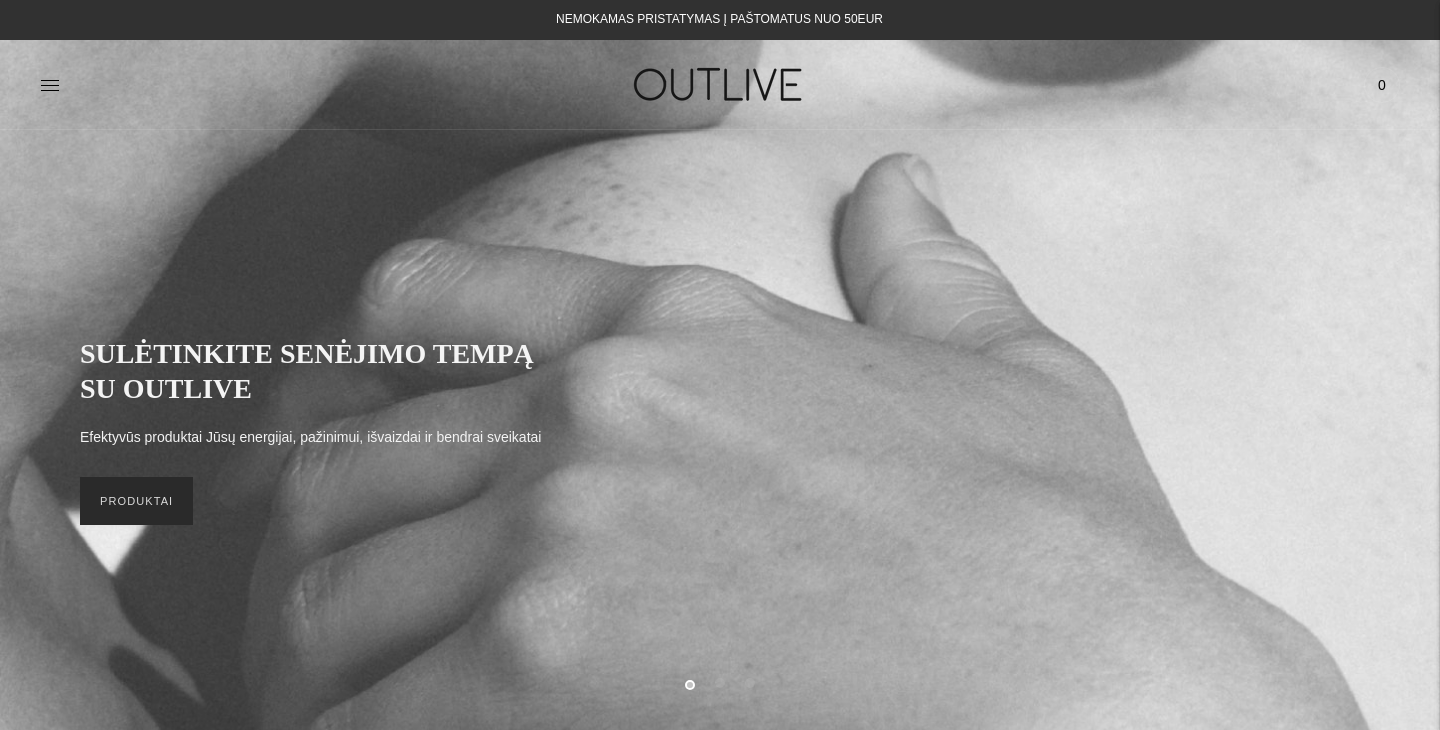 click on "PRODUKTAI" at bounding box center (136, 501) 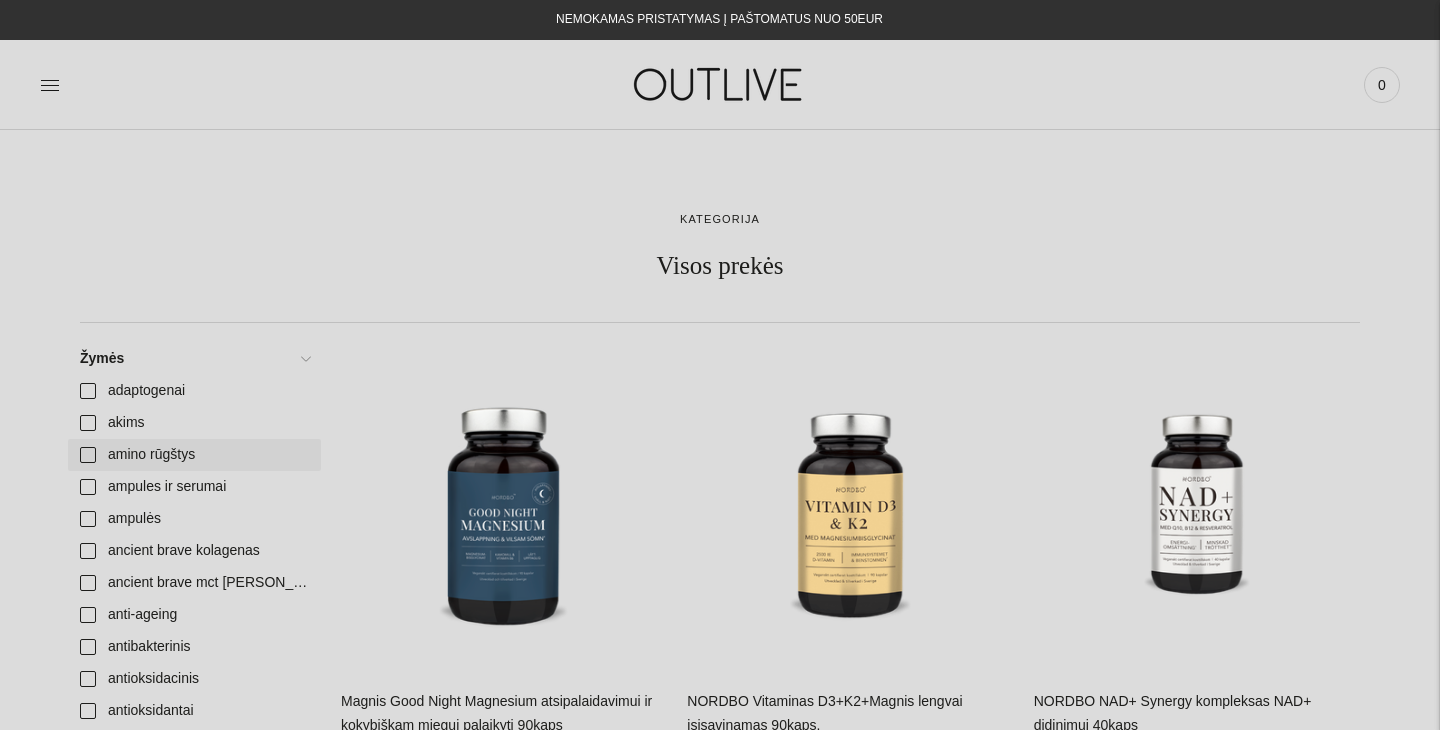 scroll, scrollTop: 0, scrollLeft: 0, axis: both 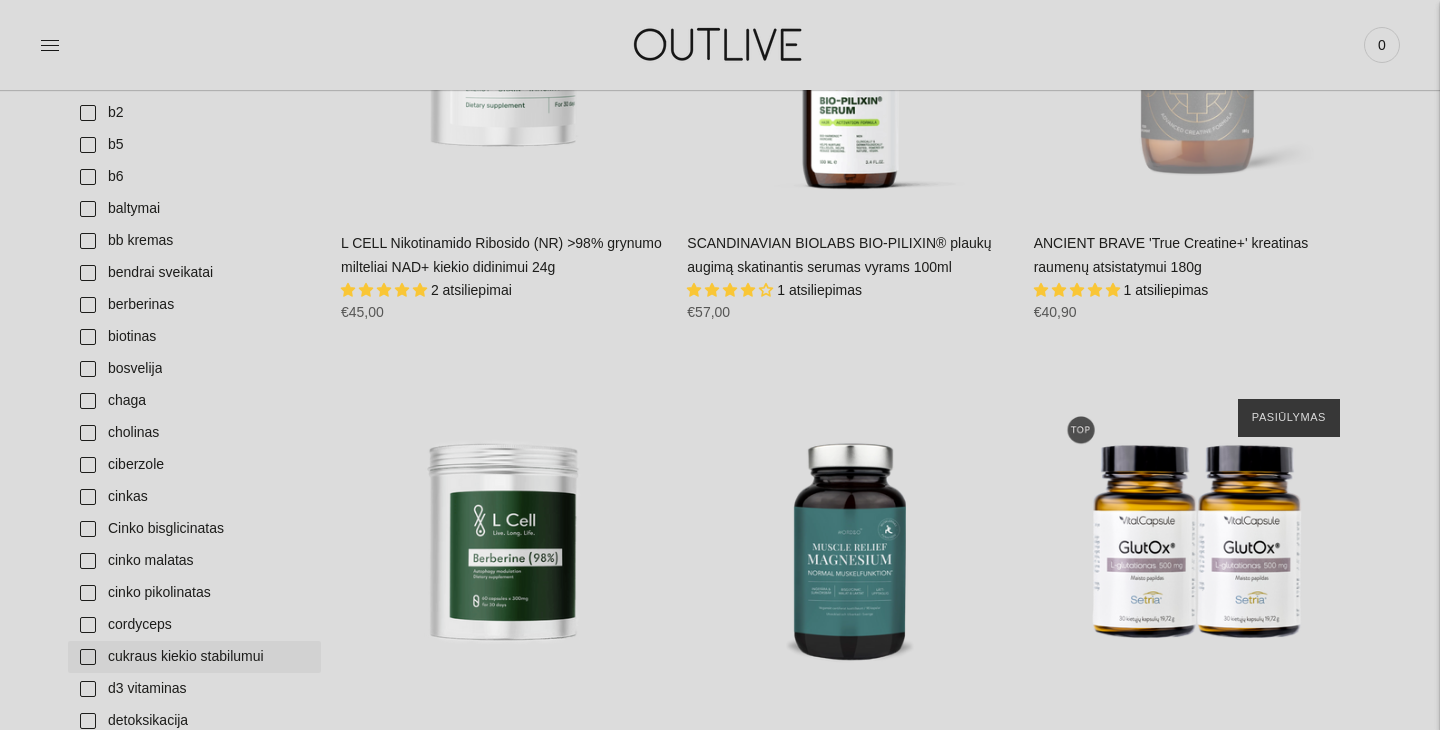 click on "cukraus kiekio stabilumui" at bounding box center (194, 657) 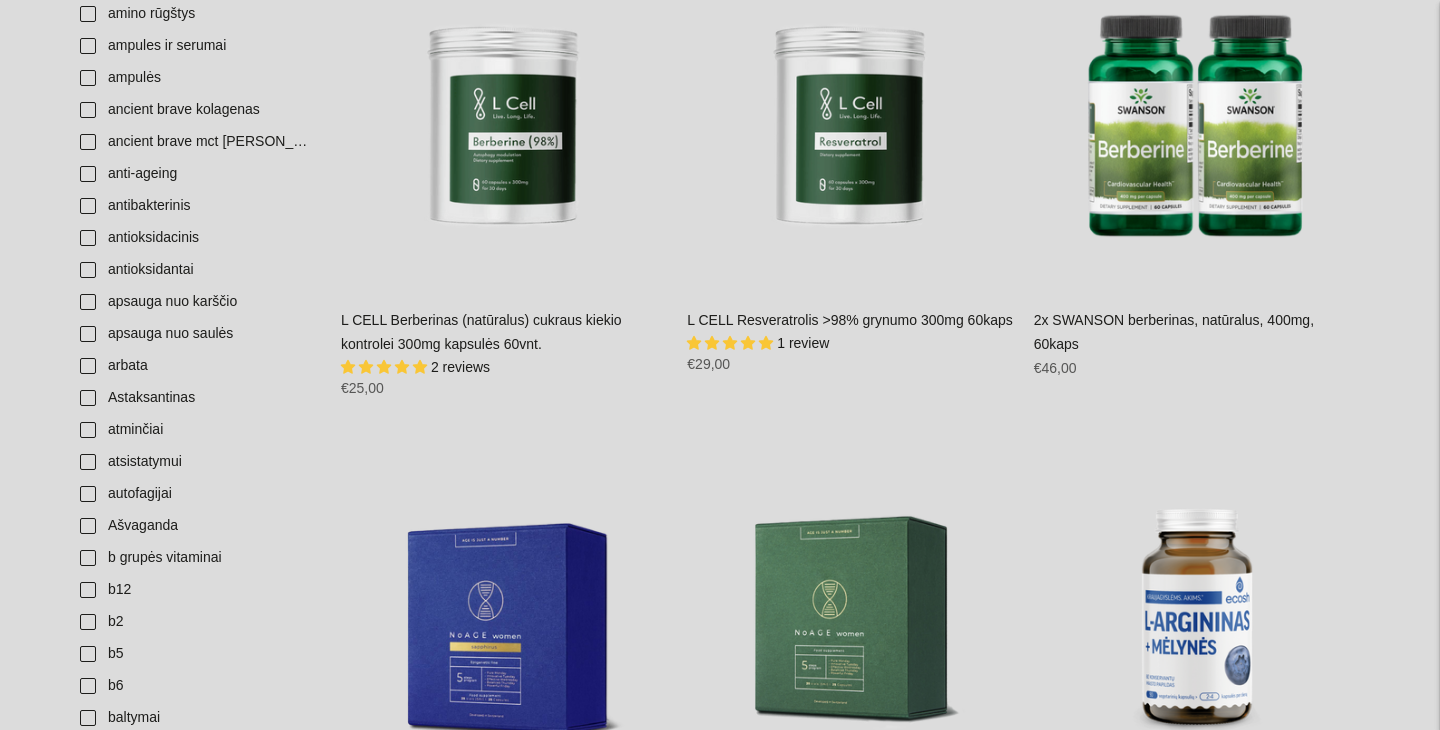 scroll, scrollTop: 0, scrollLeft: 0, axis: both 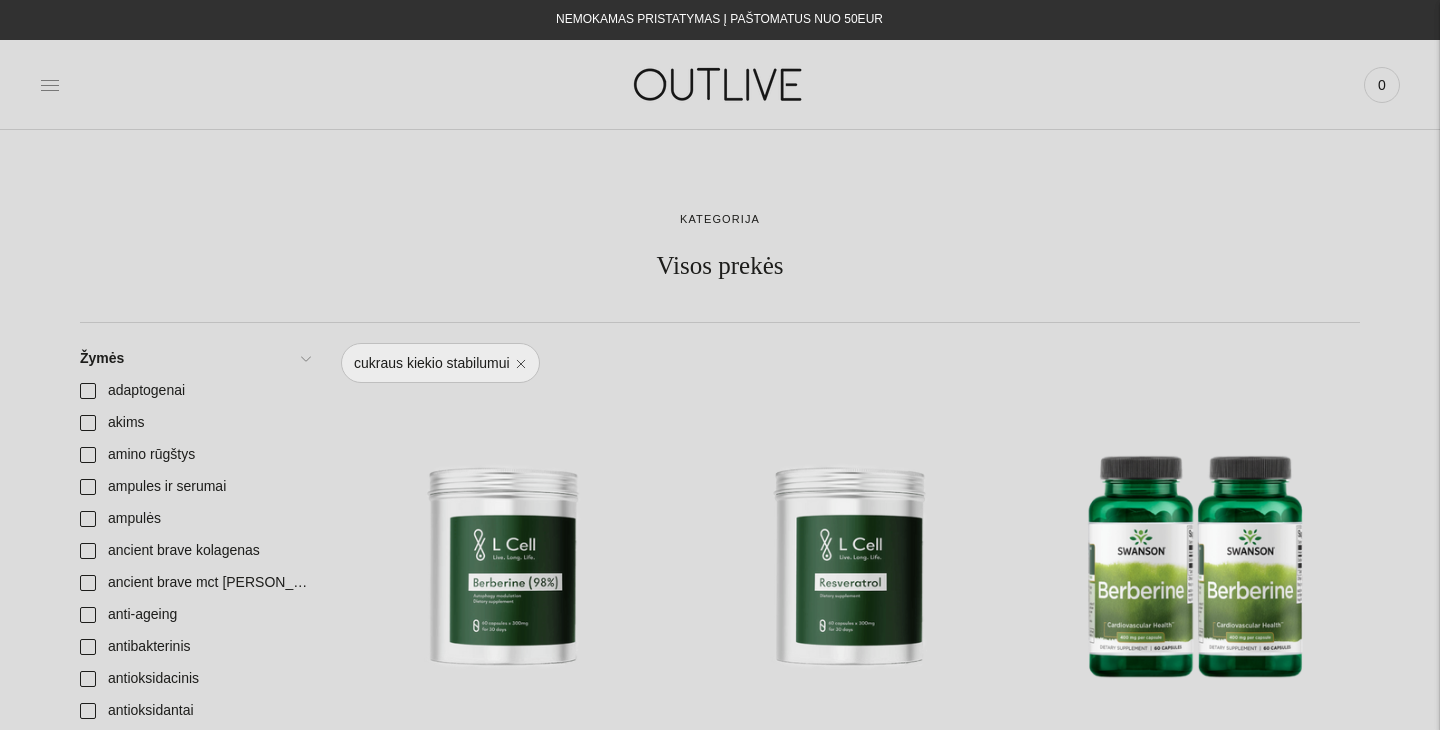 click 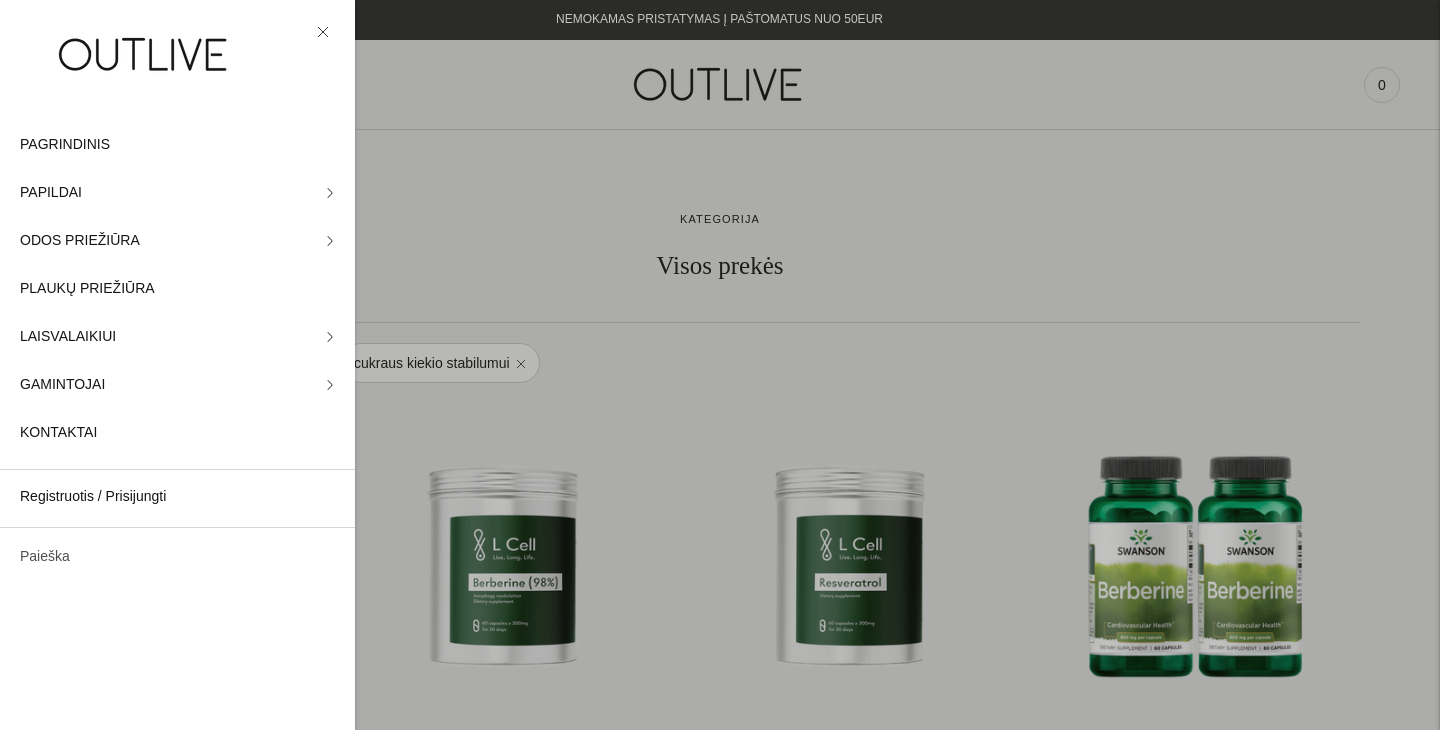 click on "Paieška" at bounding box center [177, 557] 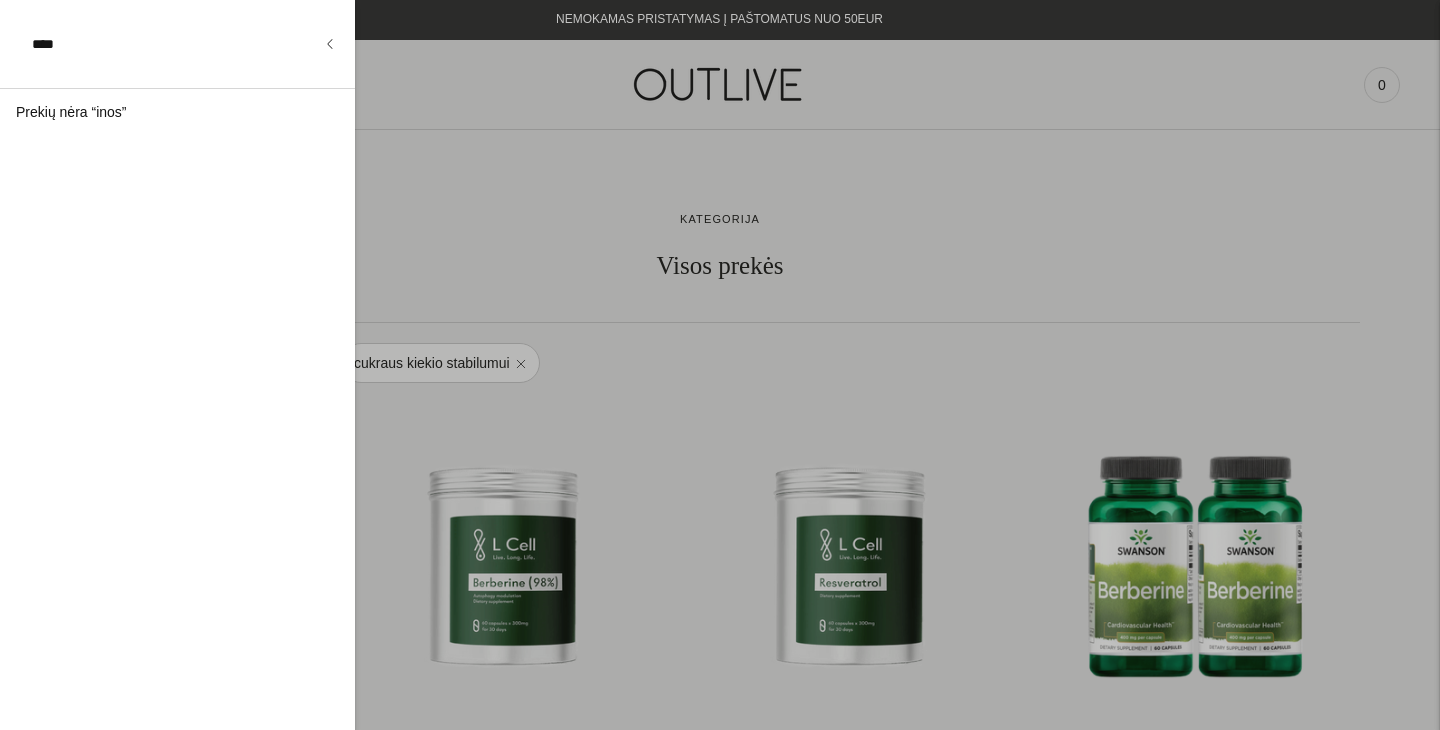 type on "****" 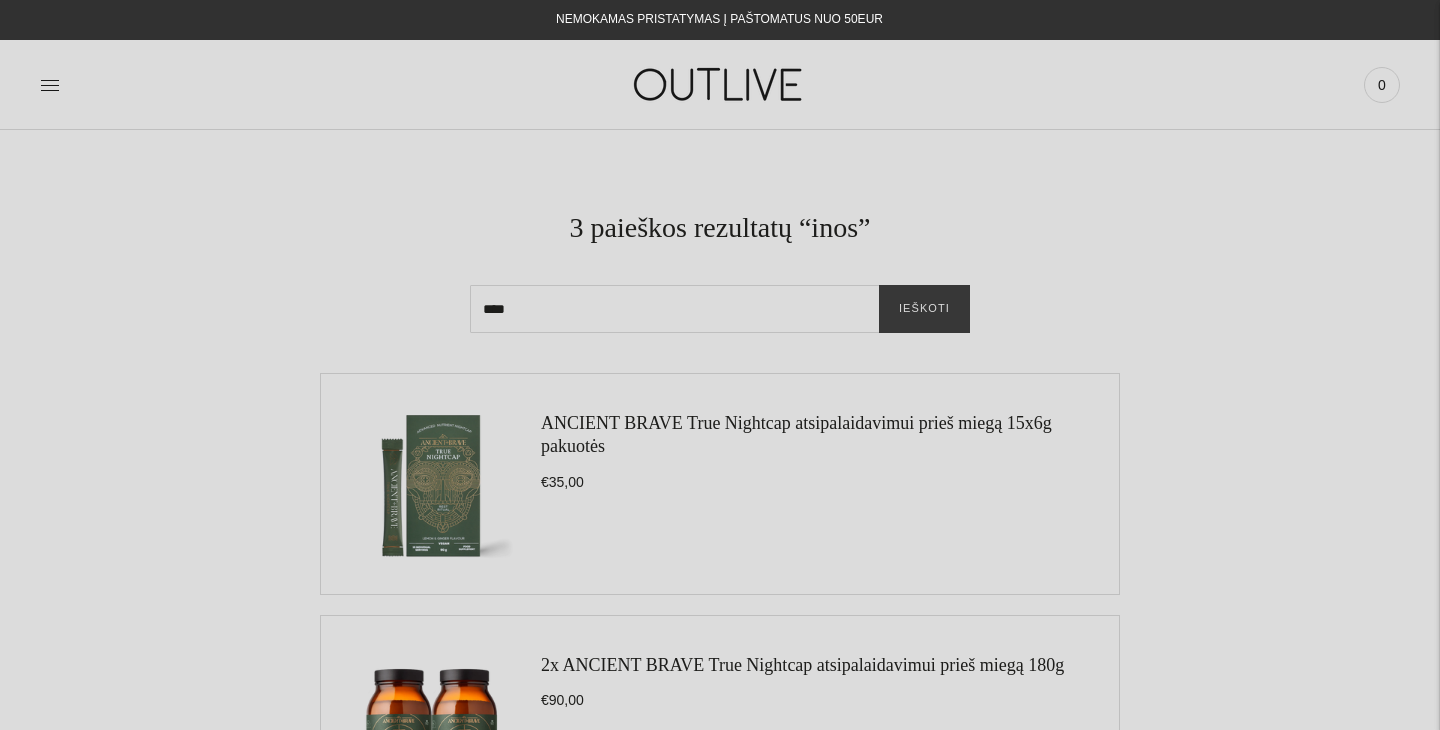 scroll, scrollTop: 0, scrollLeft: 0, axis: both 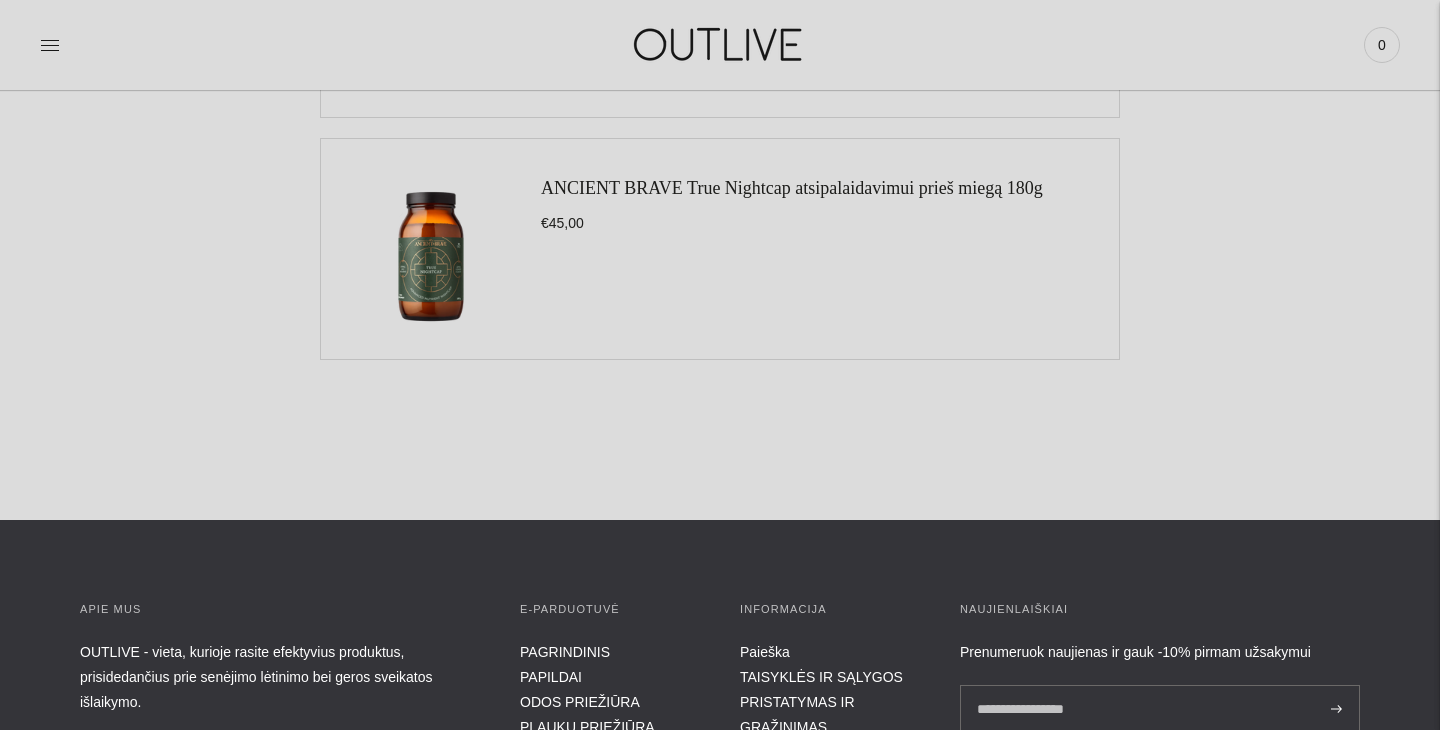click on "ANCIENT BRAVE True Nightcap atsipalaidavimui prieš miegą 180g" at bounding box center (792, 188) 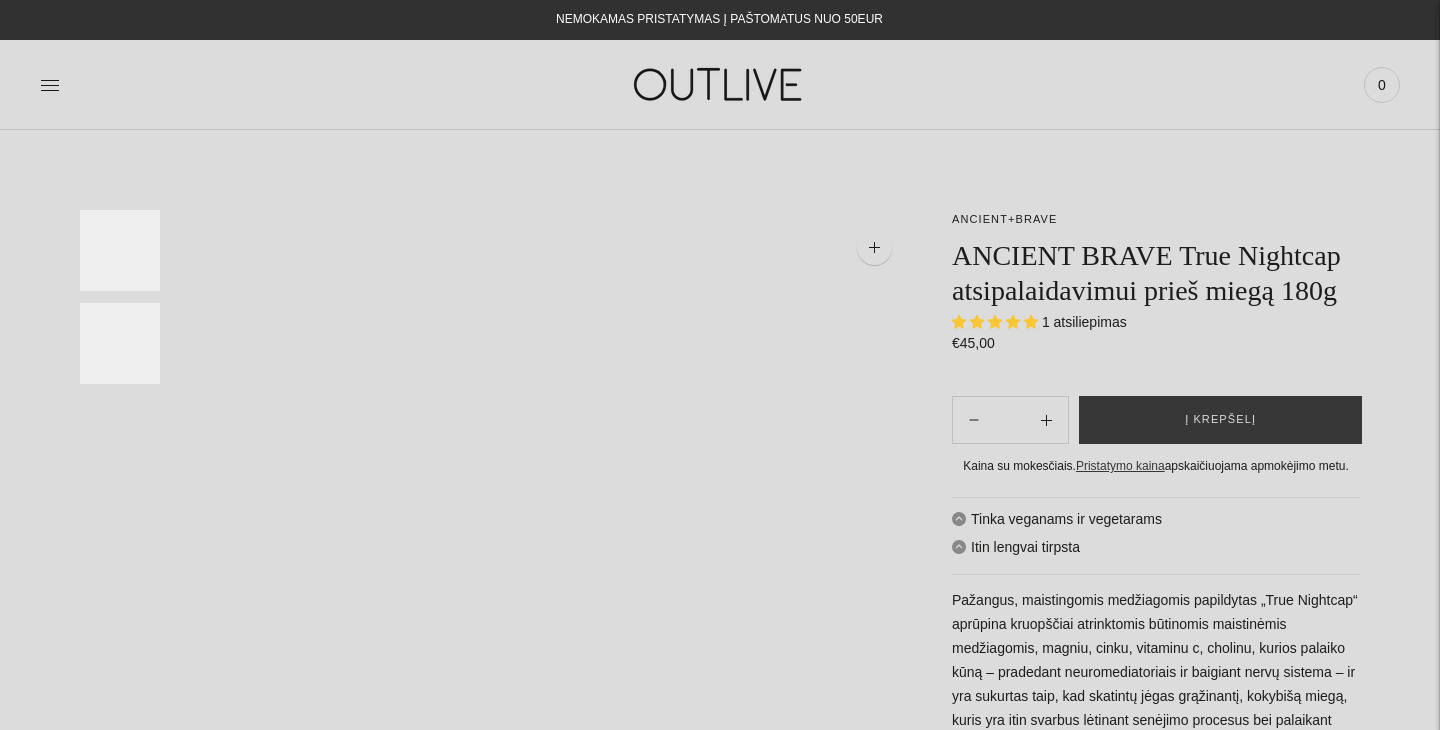scroll, scrollTop: 0, scrollLeft: 0, axis: both 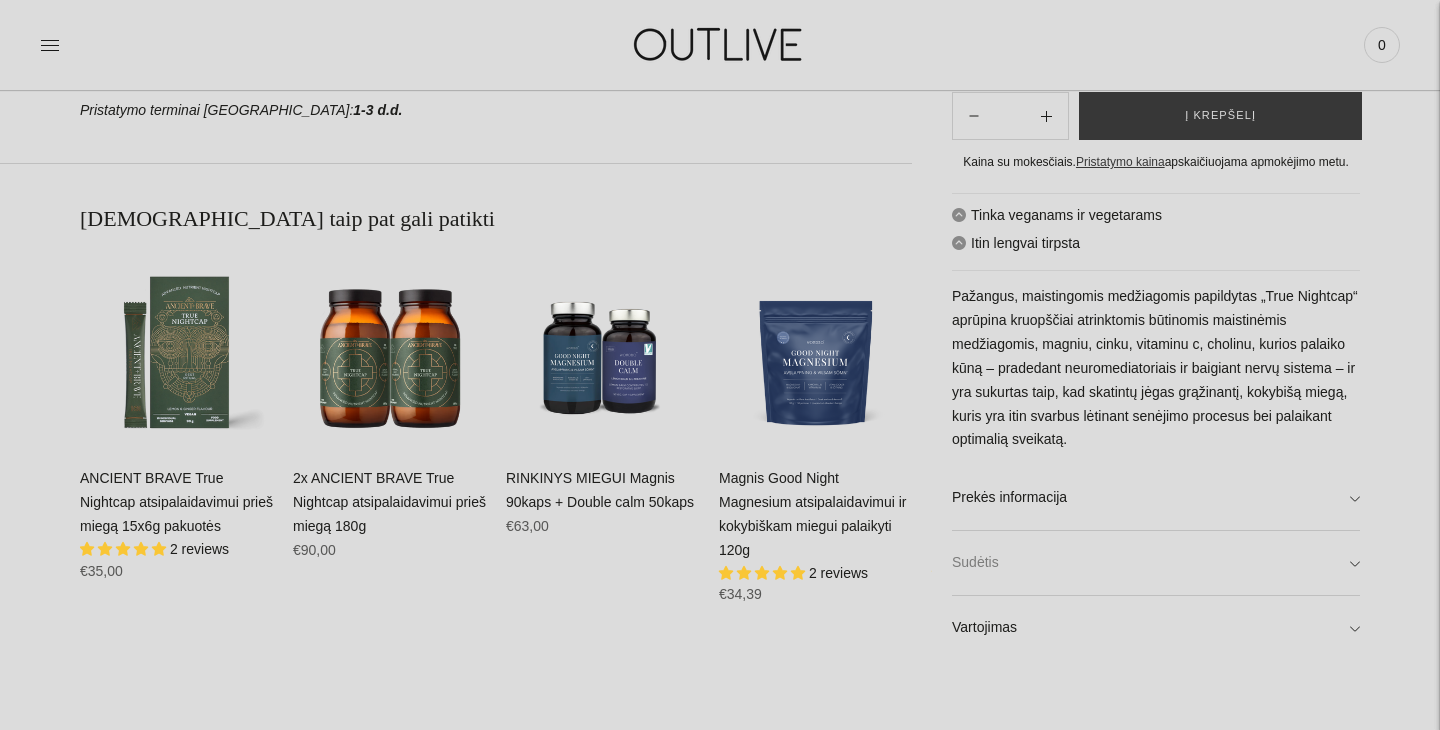 click on "Sudėtis" at bounding box center [1156, 563] 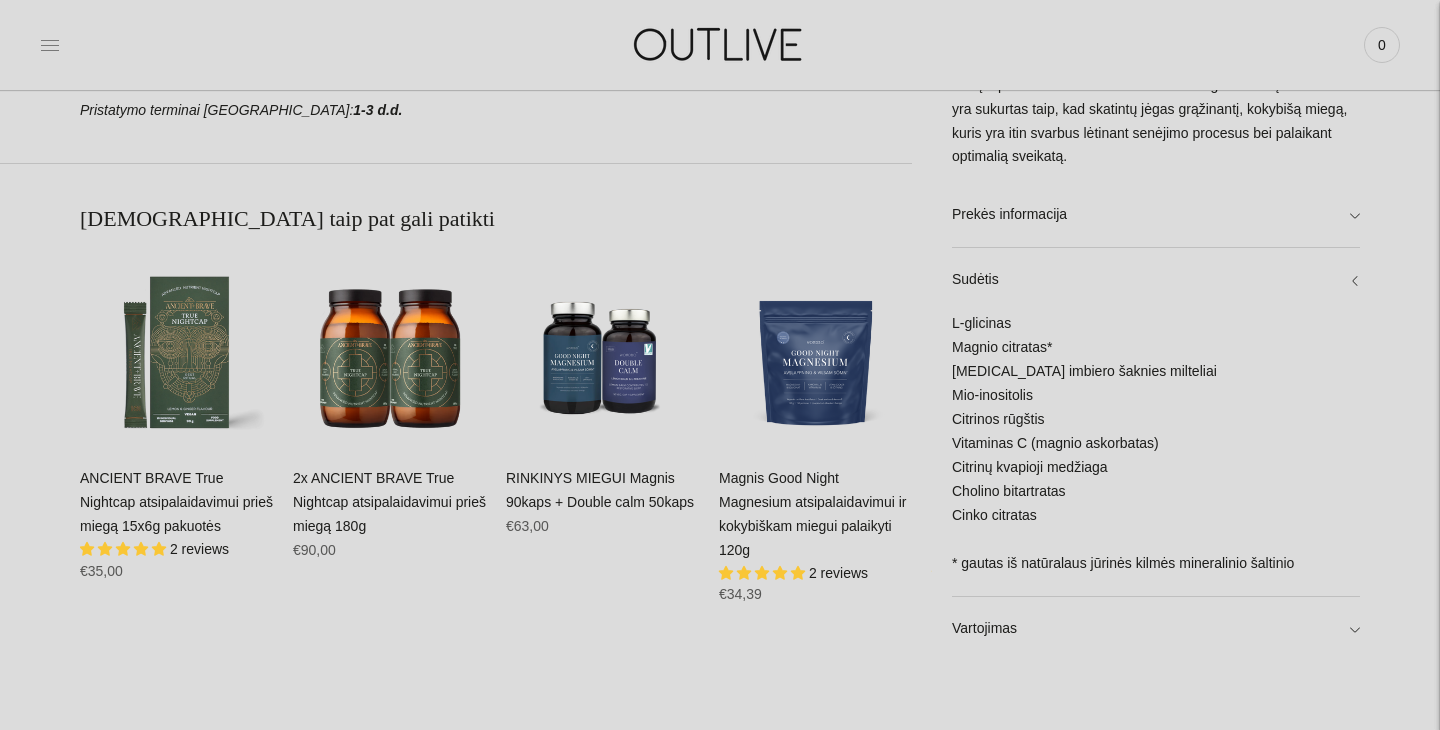 click 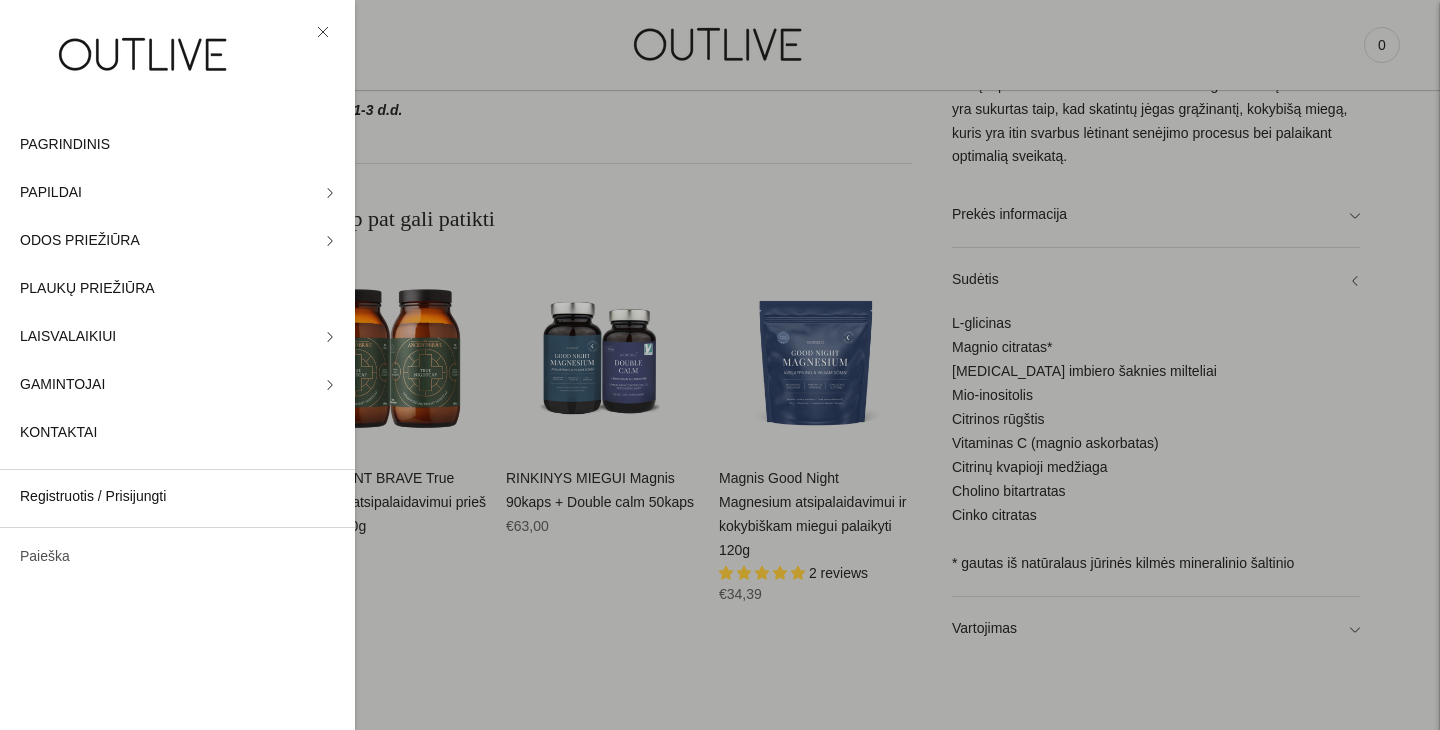click on "Paieška" at bounding box center [177, 557] 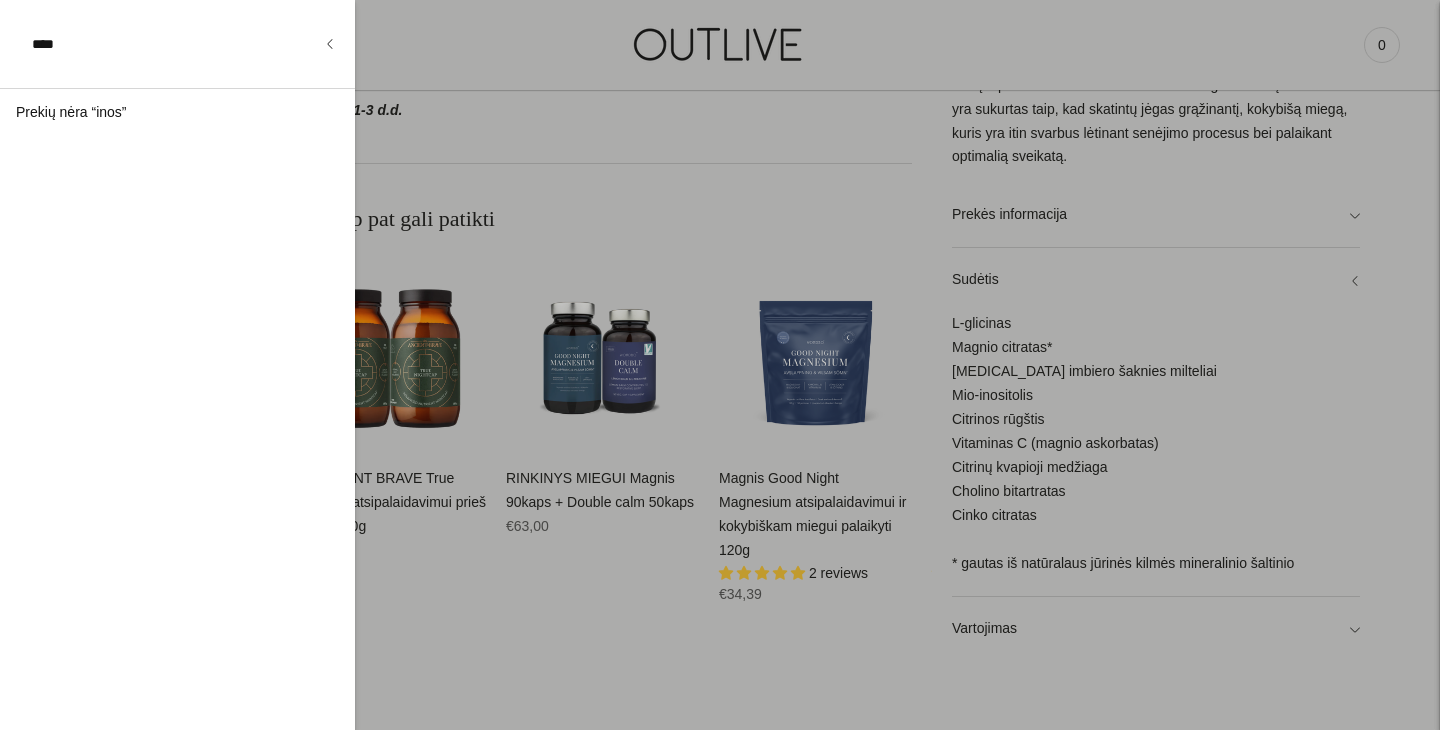 type on "****" 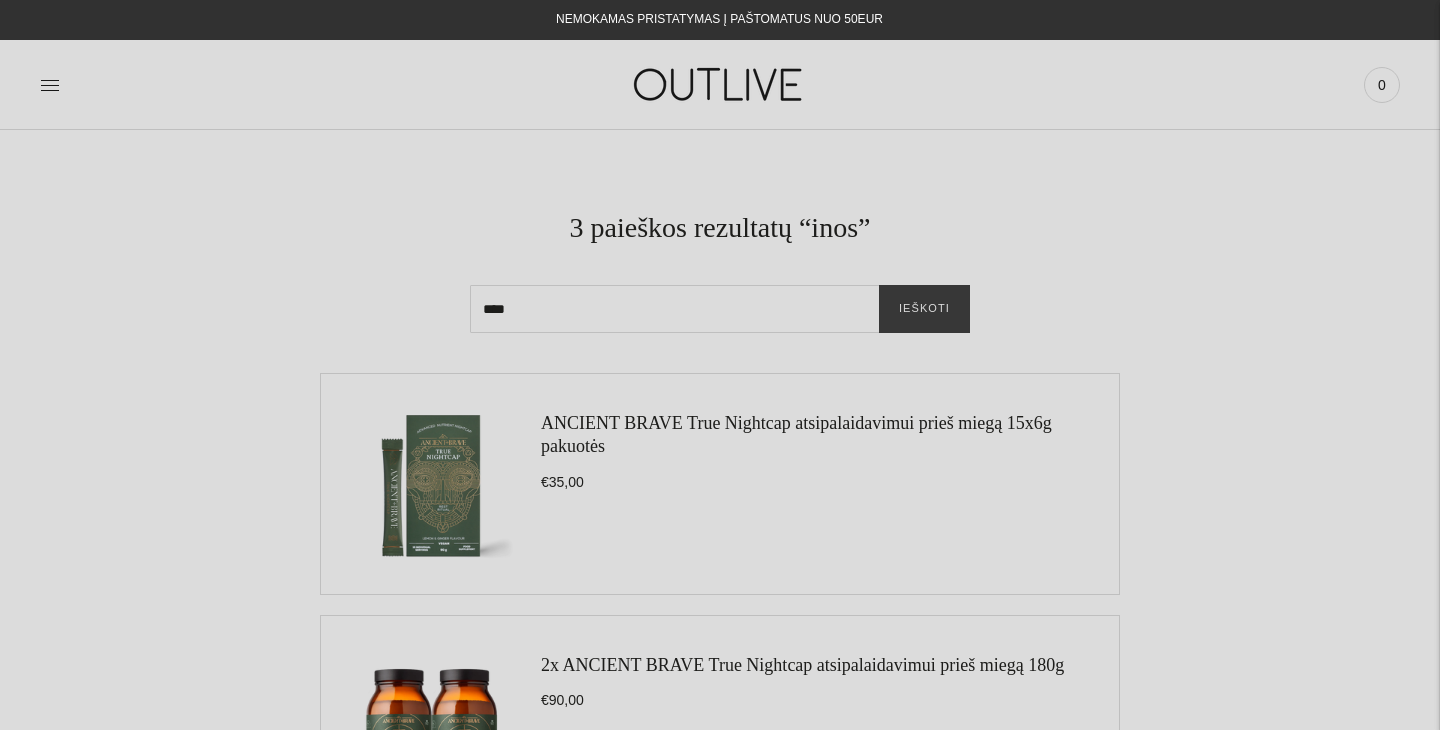scroll, scrollTop: 0, scrollLeft: 0, axis: both 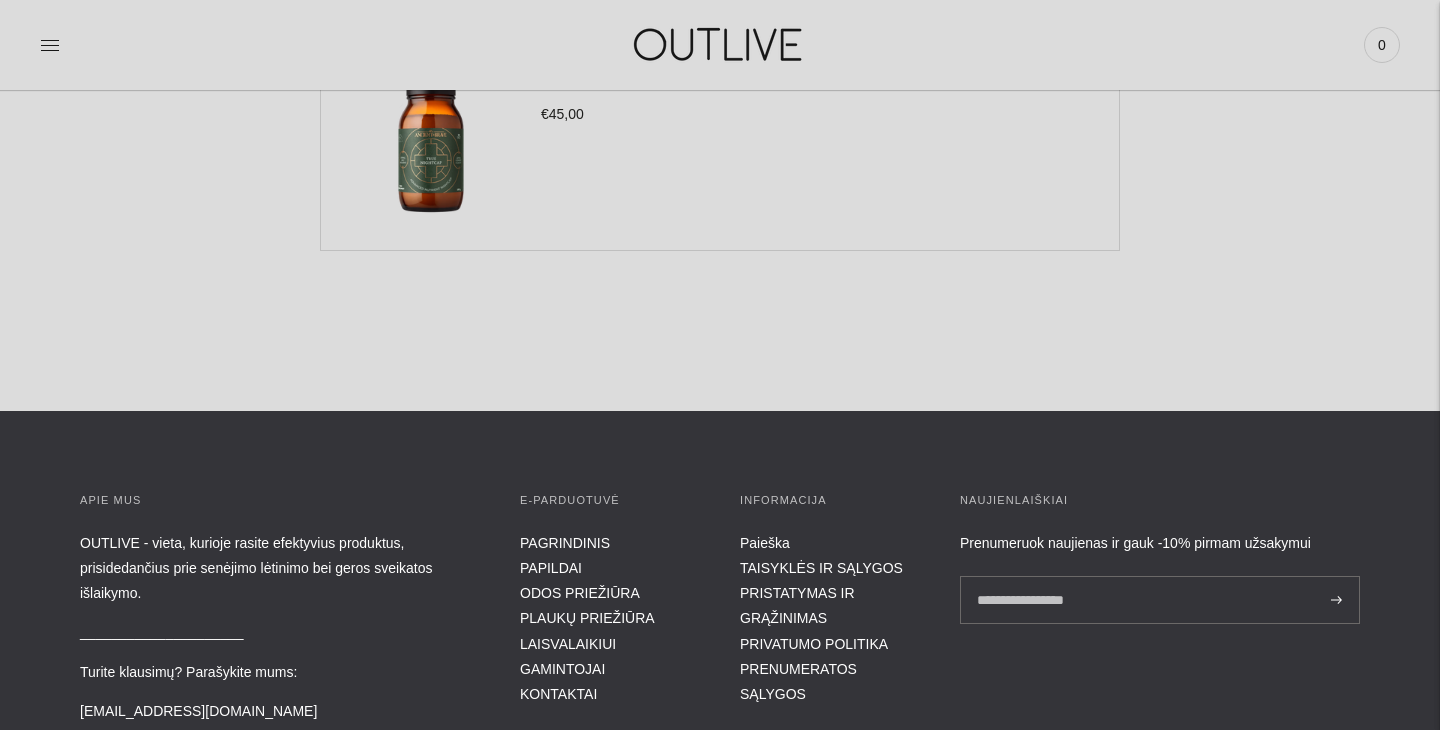 click at bounding box center [720, 44] 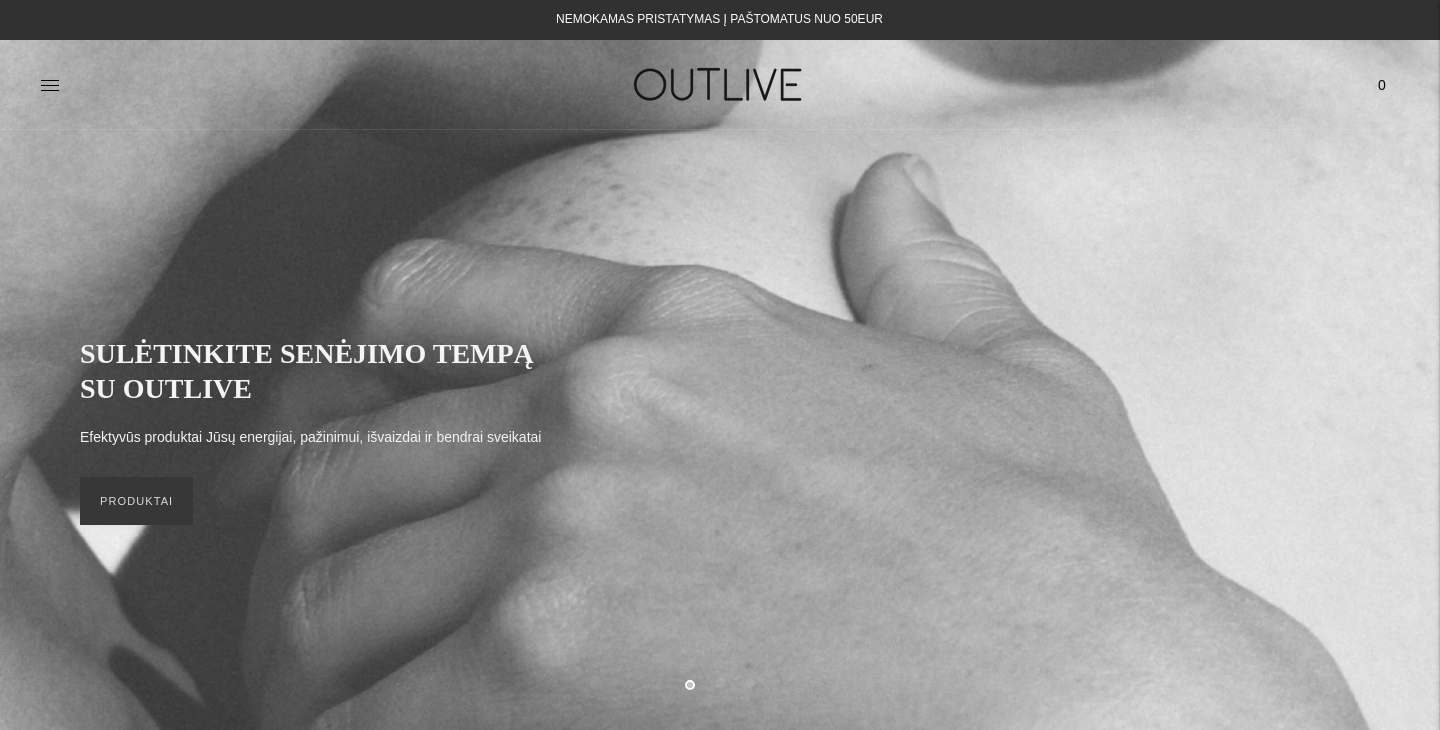 scroll, scrollTop: 0, scrollLeft: 0, axis: both 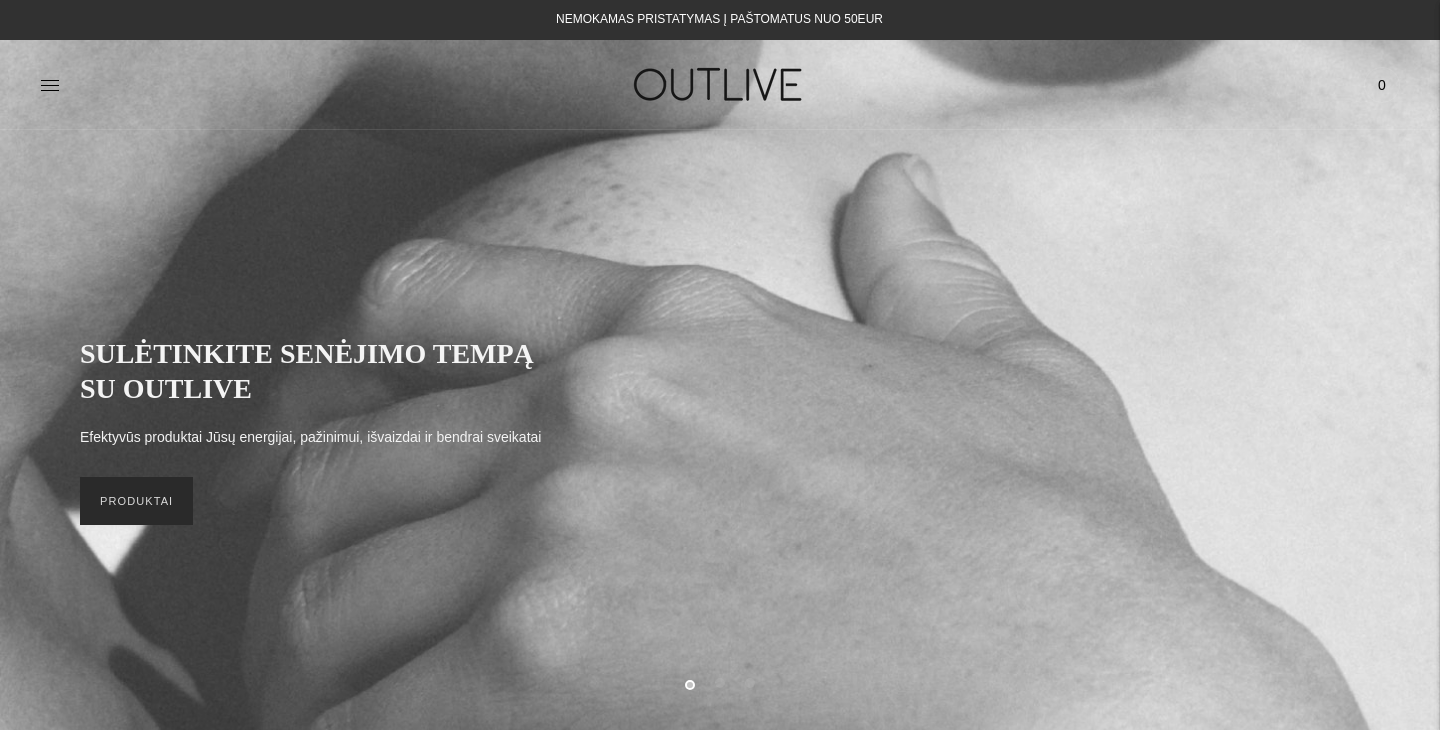click on "PRODUKTAI" at bounding box center (136, 501) 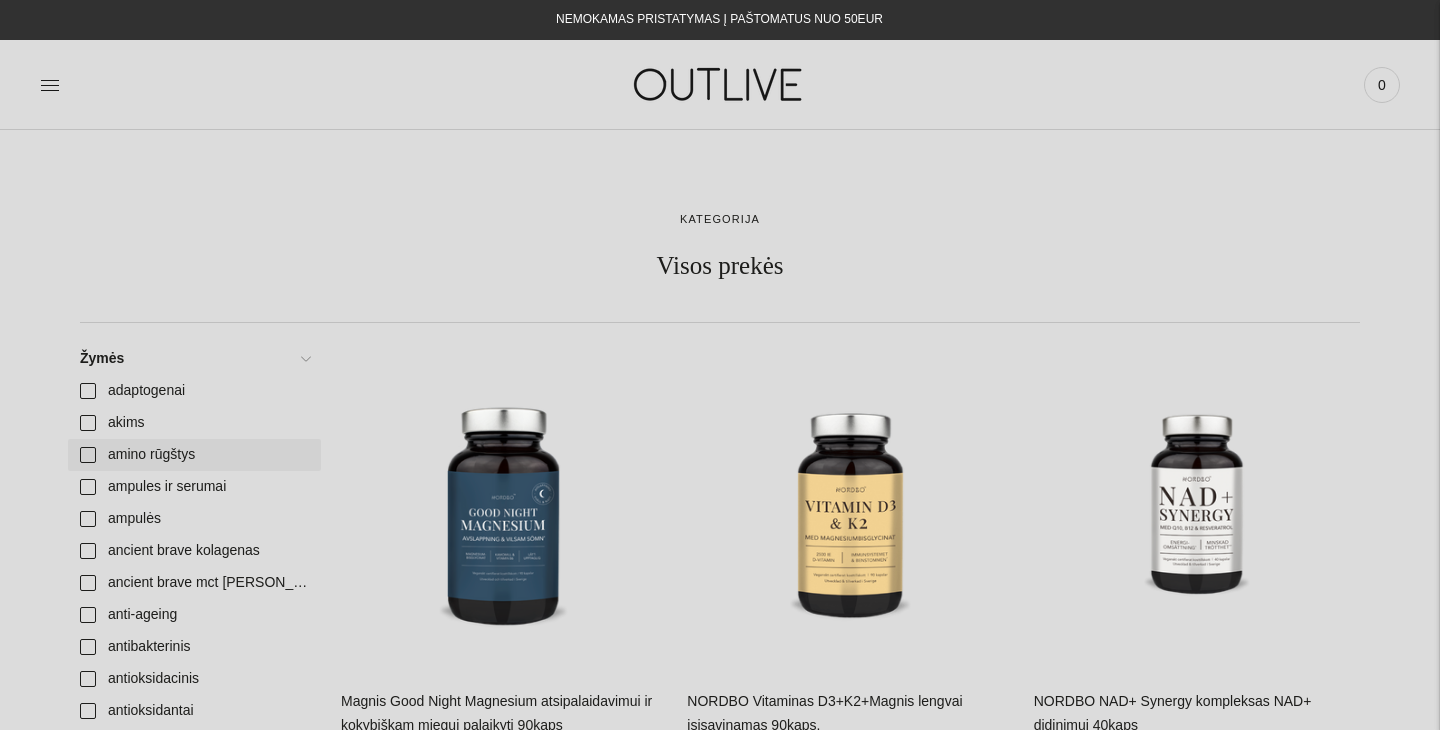 scroll, scrollTop: 0, scrollLeft: 0, axis: both 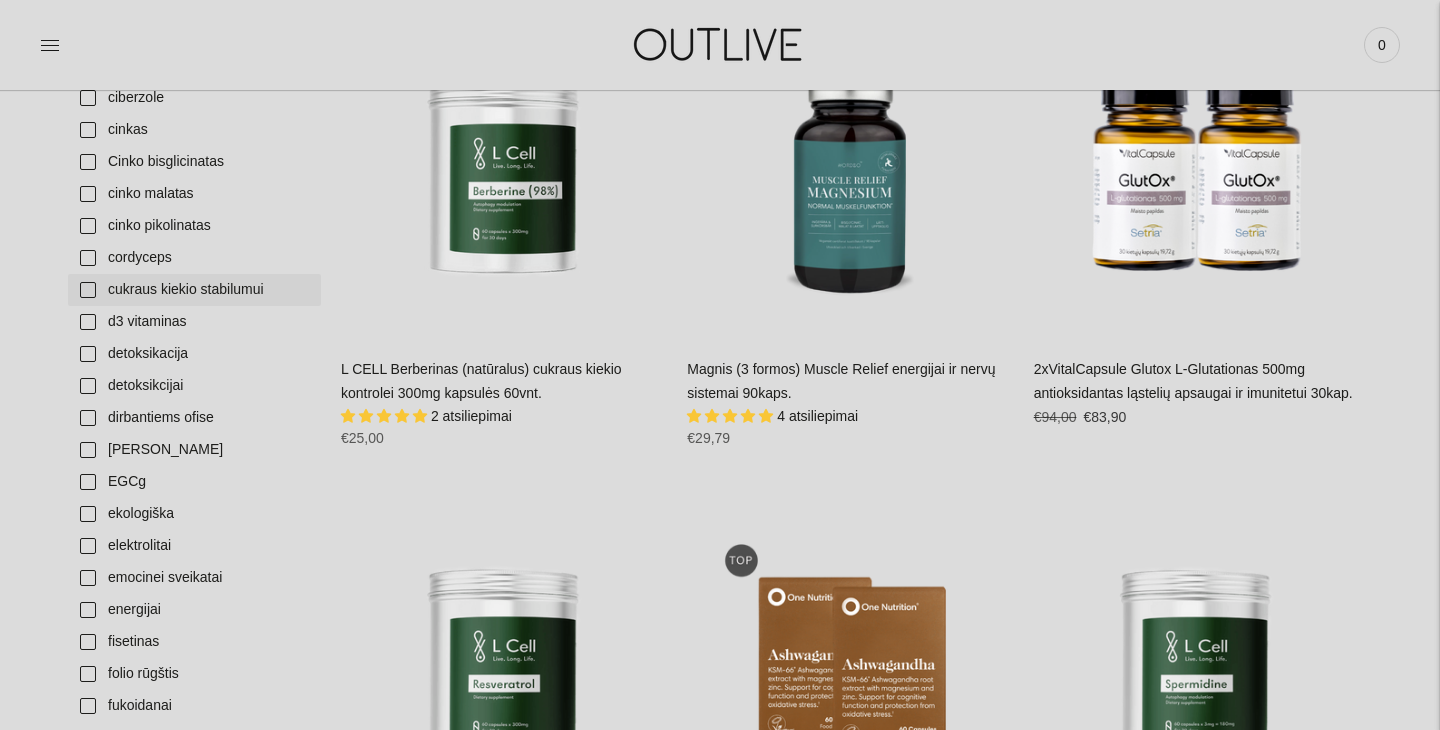 click on "cukraus kiekio stabilumui" at bounding box center [194, 290] 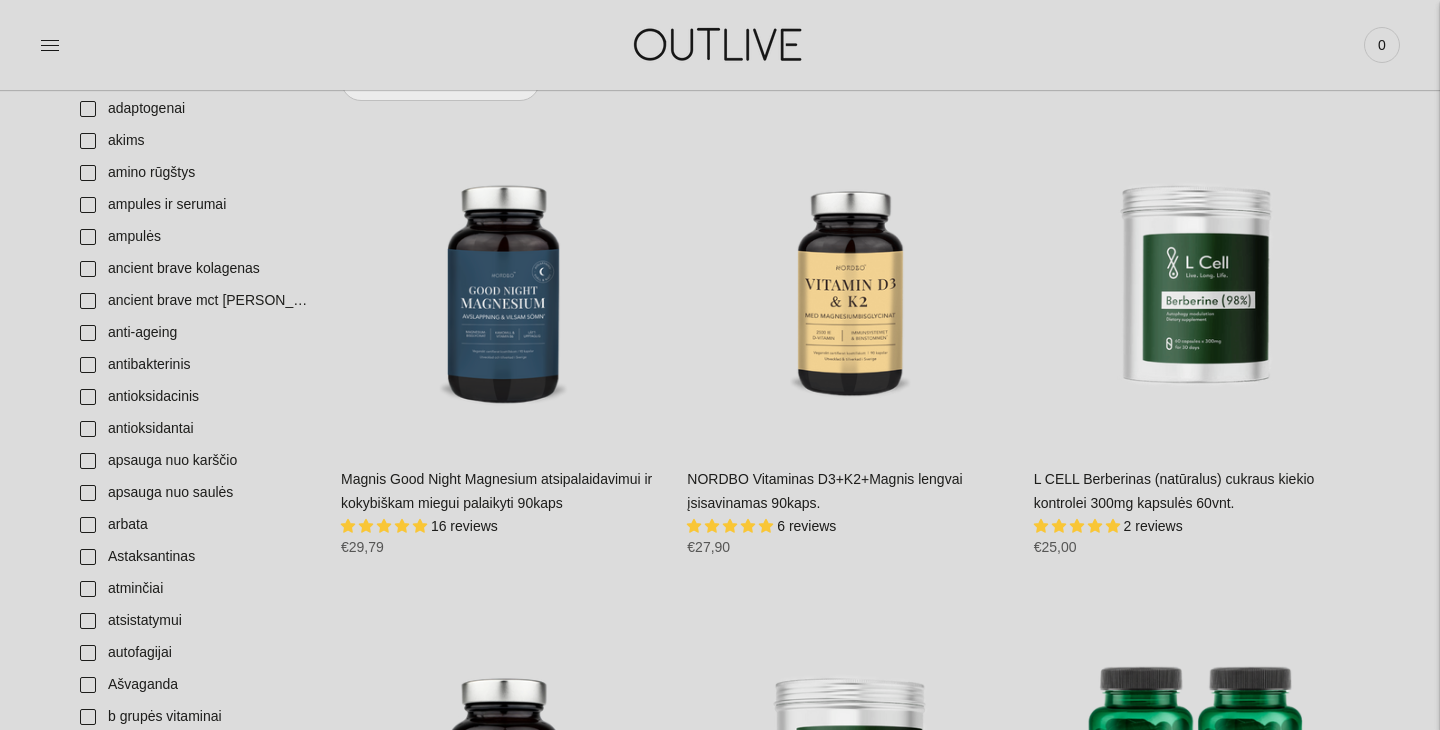 scroll, scrollTop: 281, scrollLeft: 0, axis: vertical 